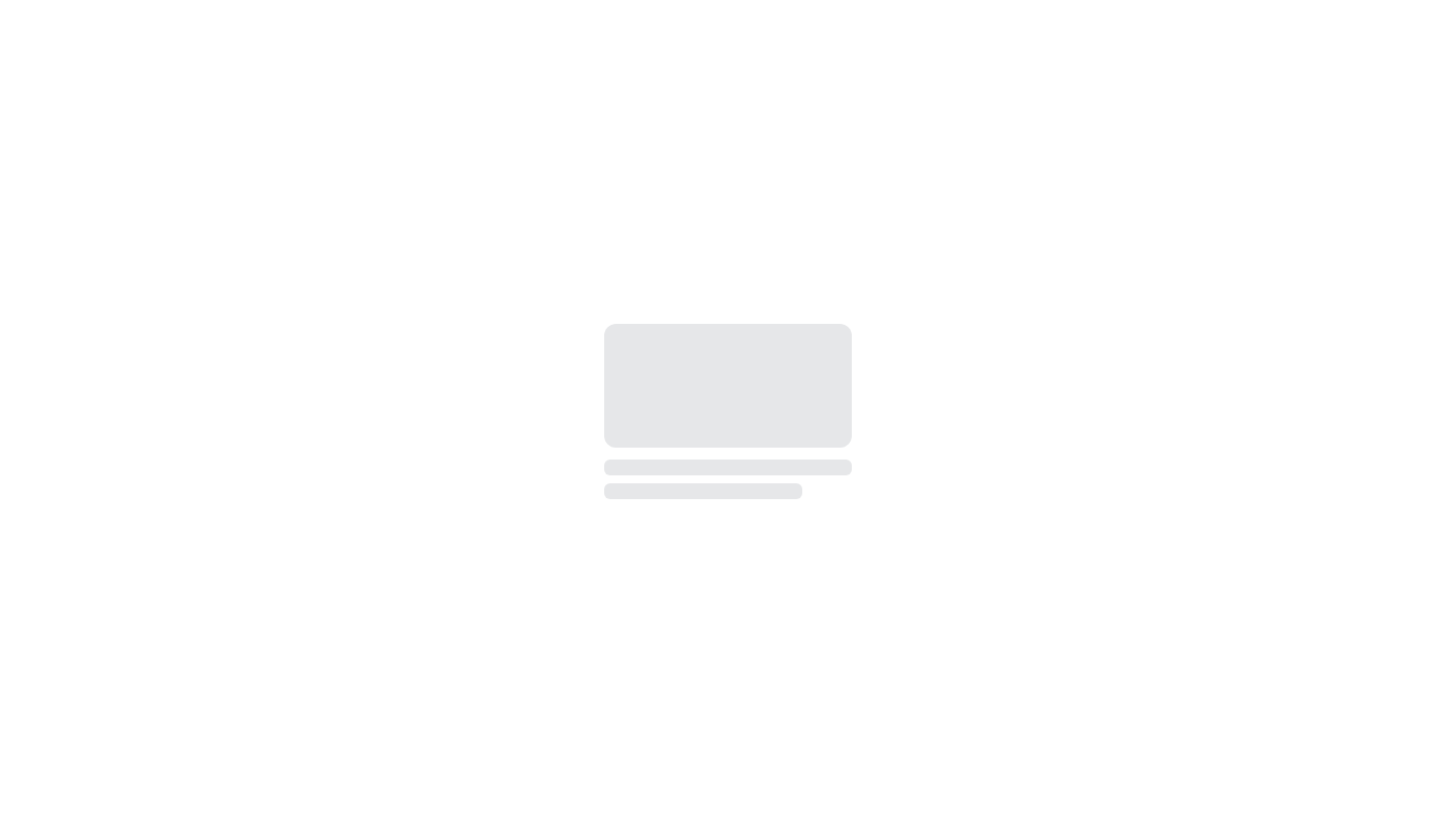 scroll, scrollTop: 0, scrollLeft: 0, axis: both 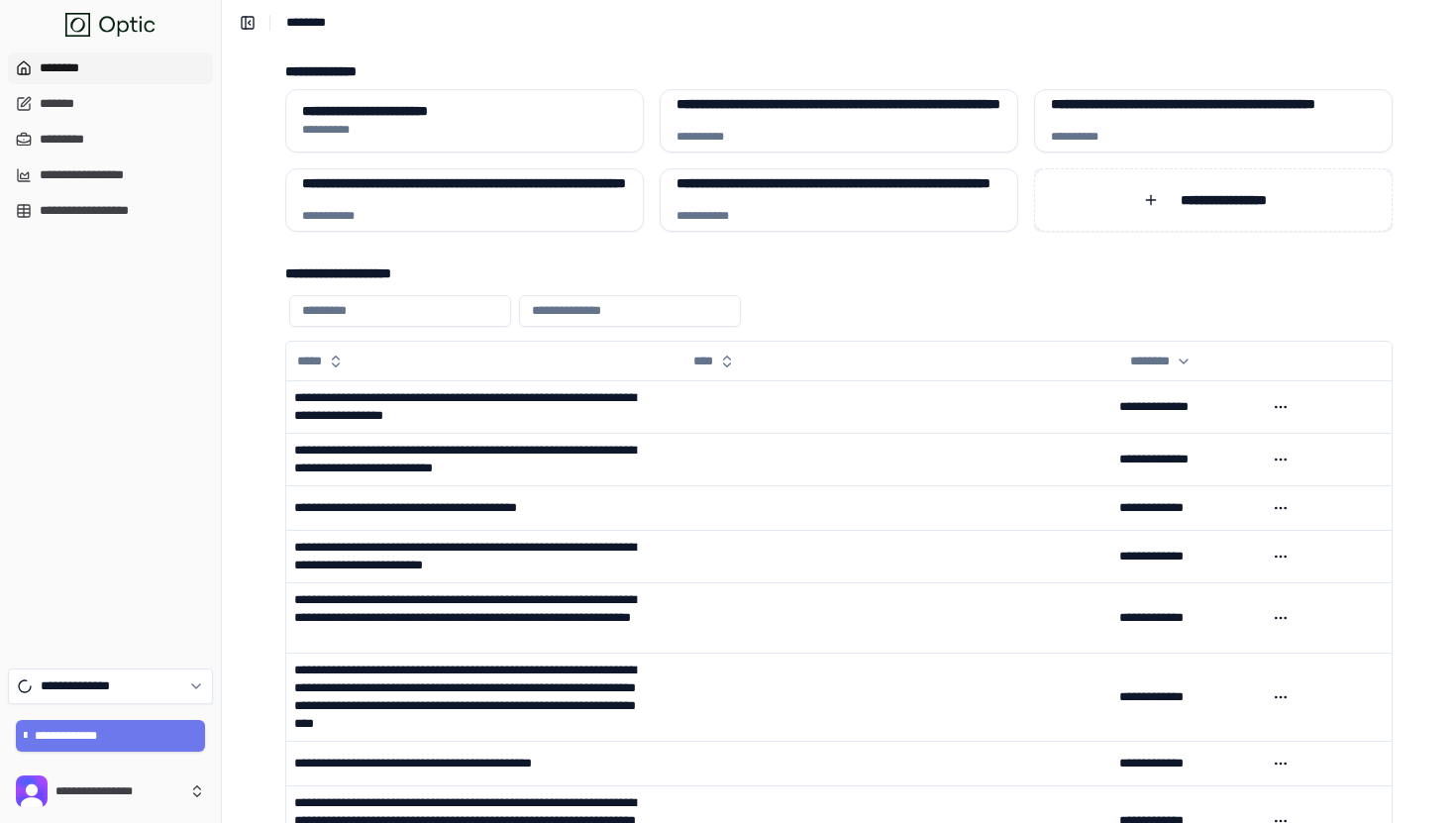 click on "**********" at bounding box center (1213, 200) 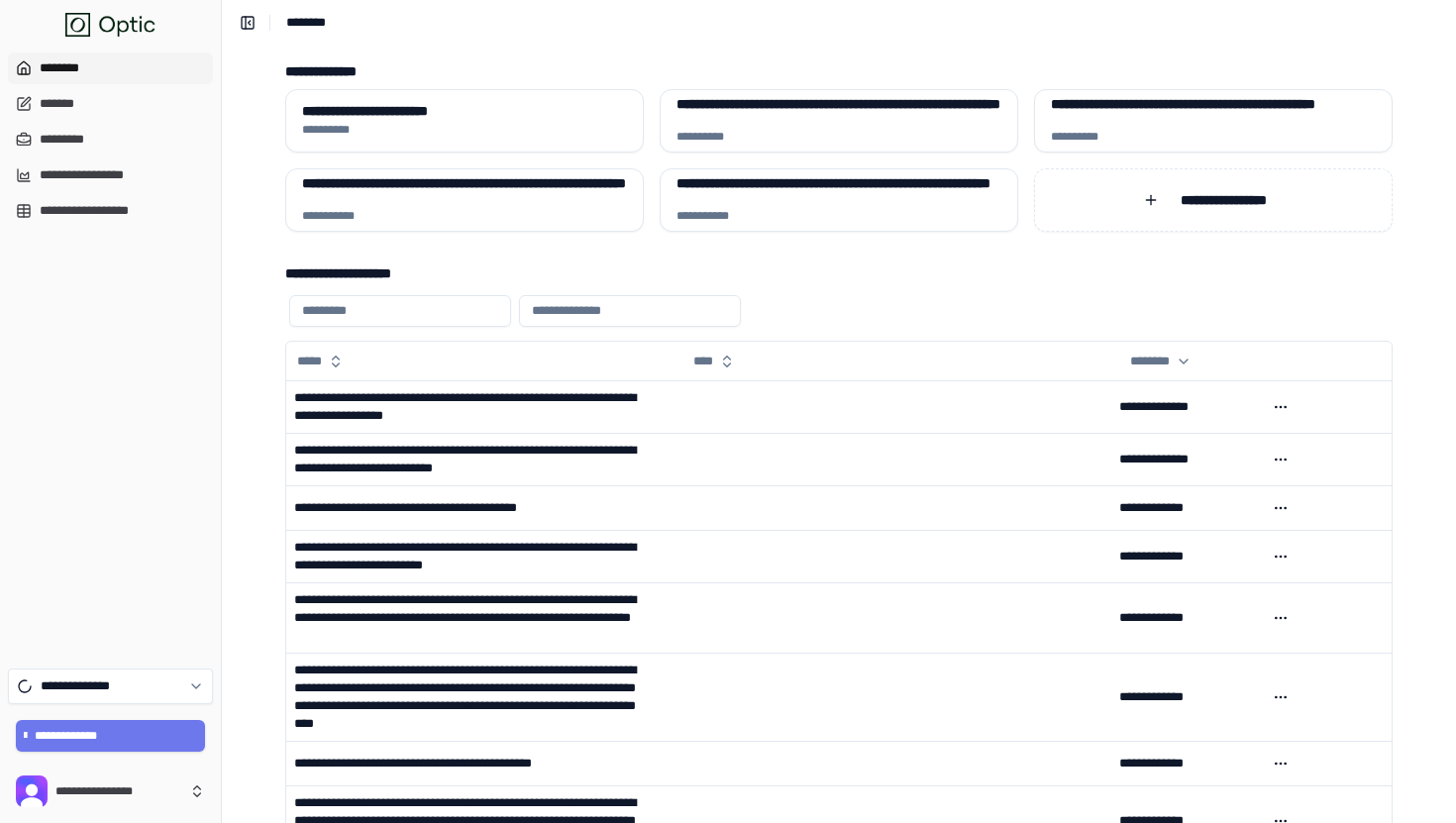 type 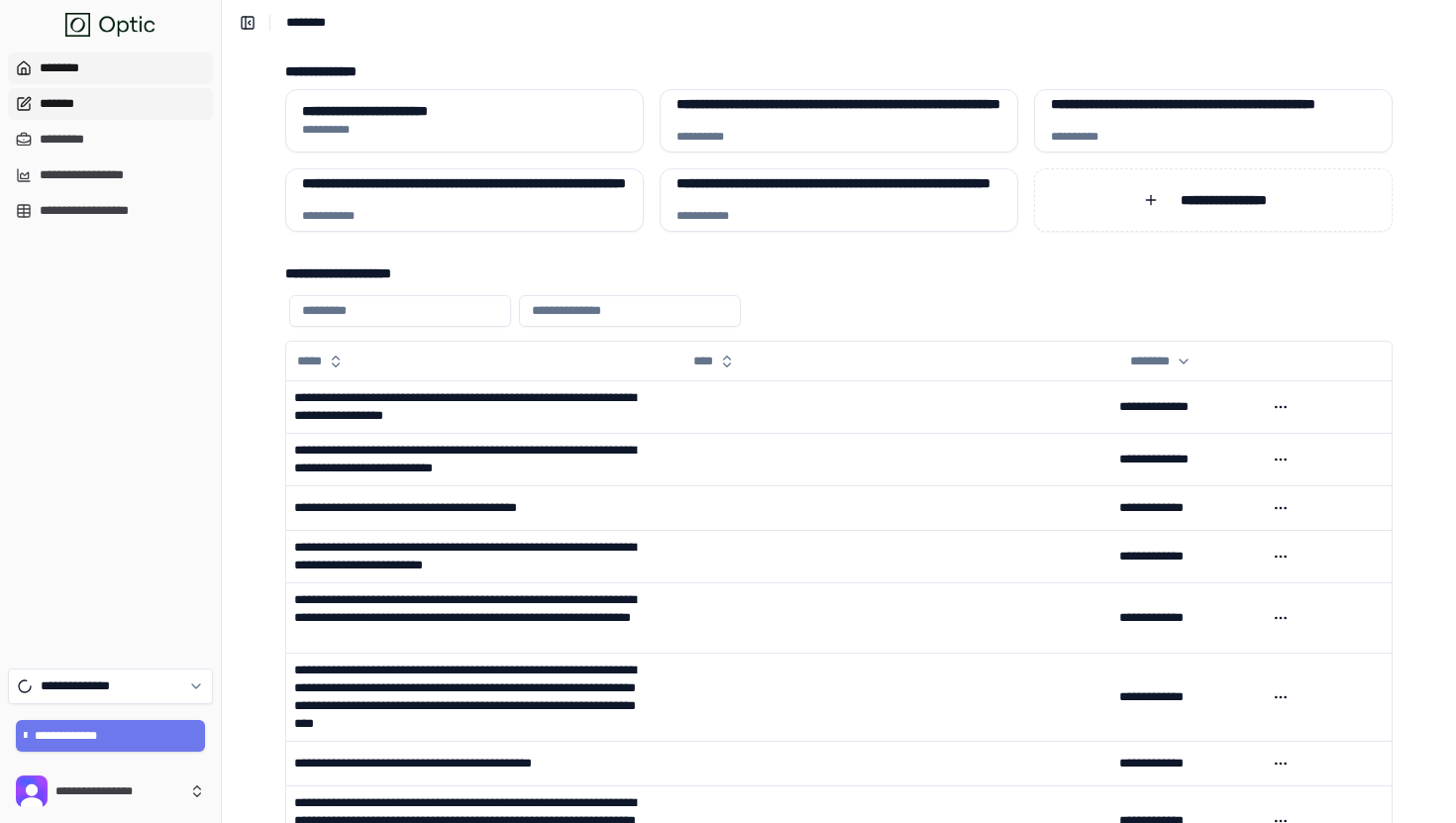 click on "*******" at bounding box center (110, 104) 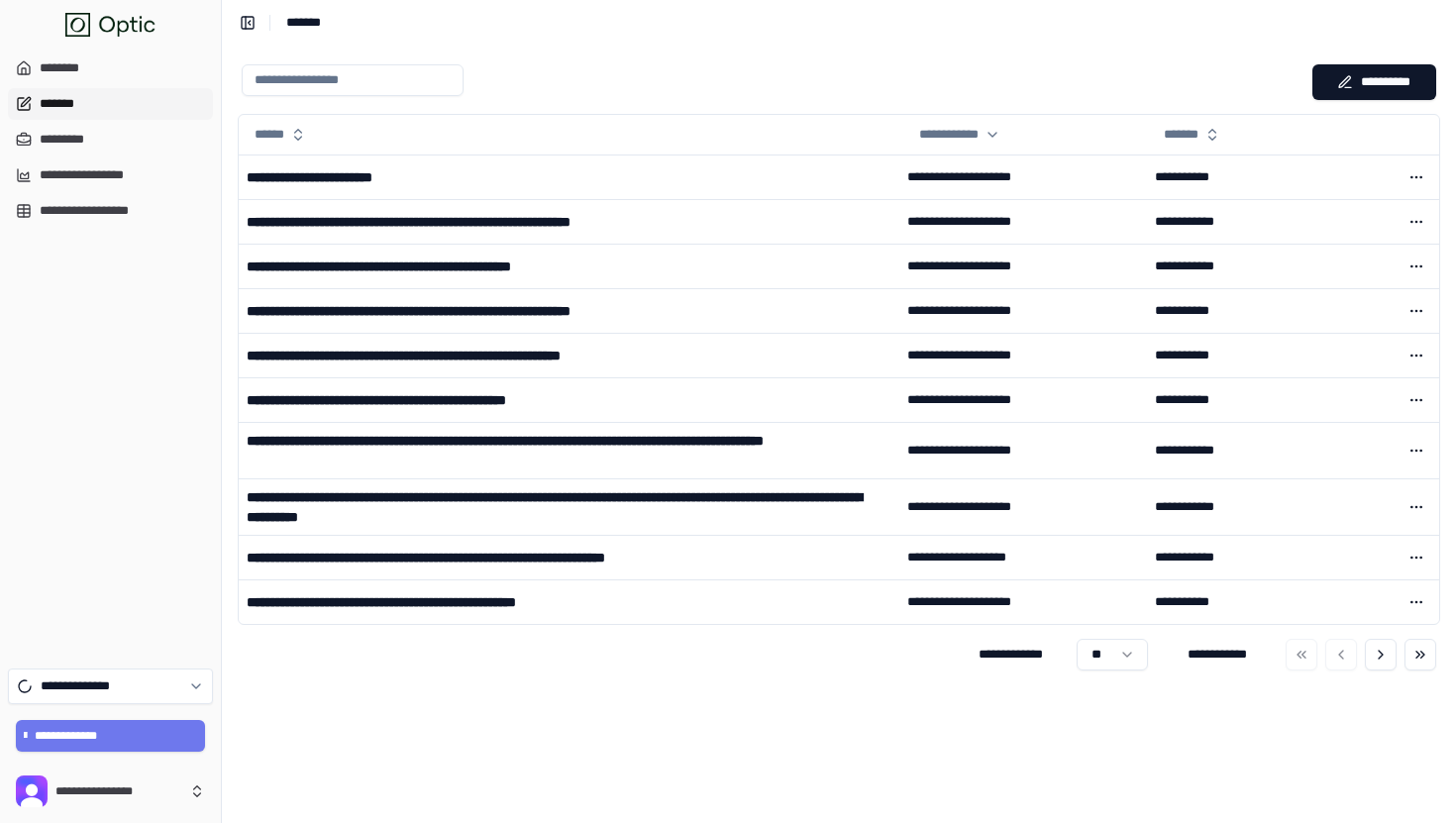 scroll, scrollTop: 0, scrollLeft: 0, axis: both 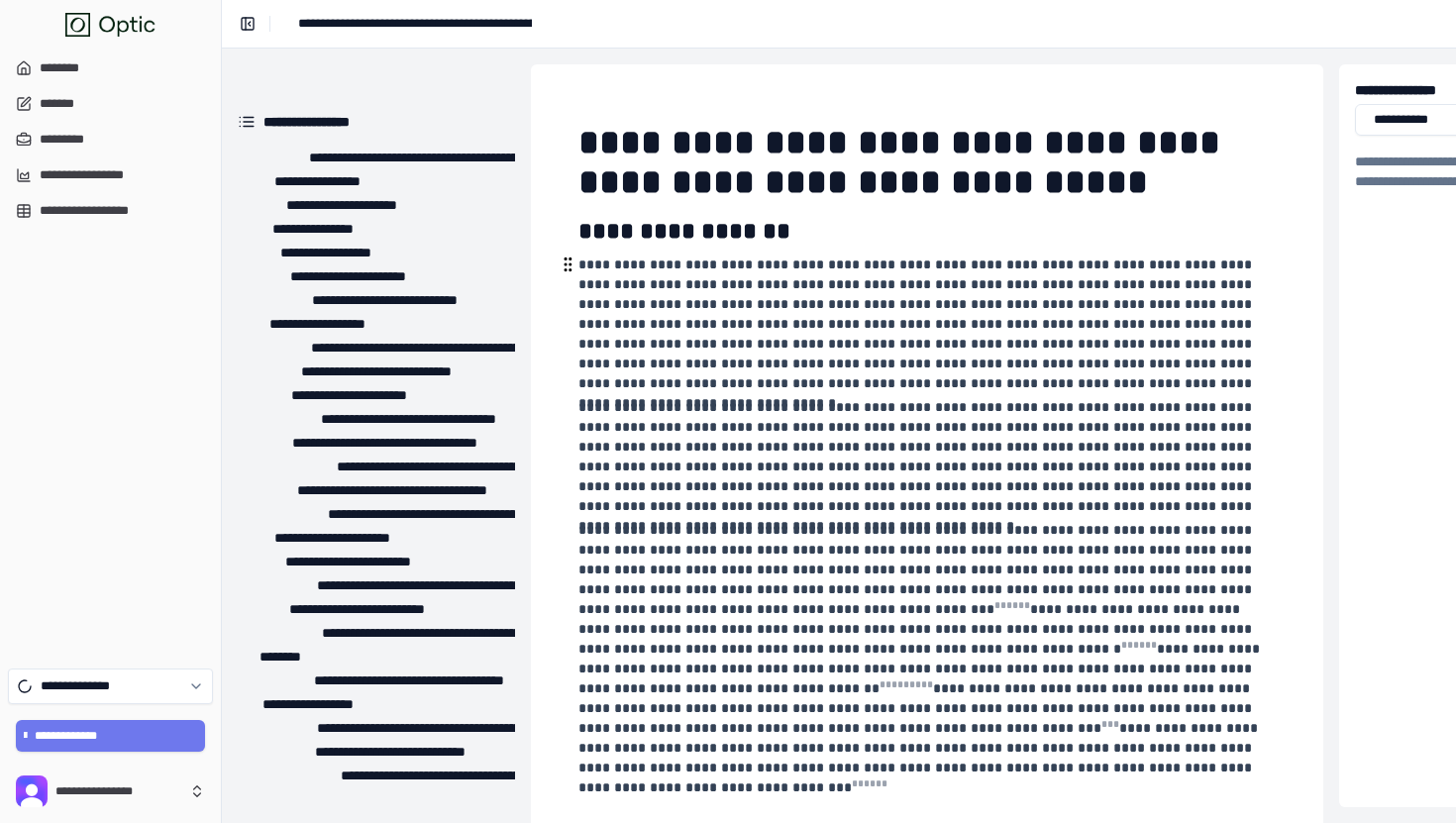 click on "**********" at bounding box center [925, 324] 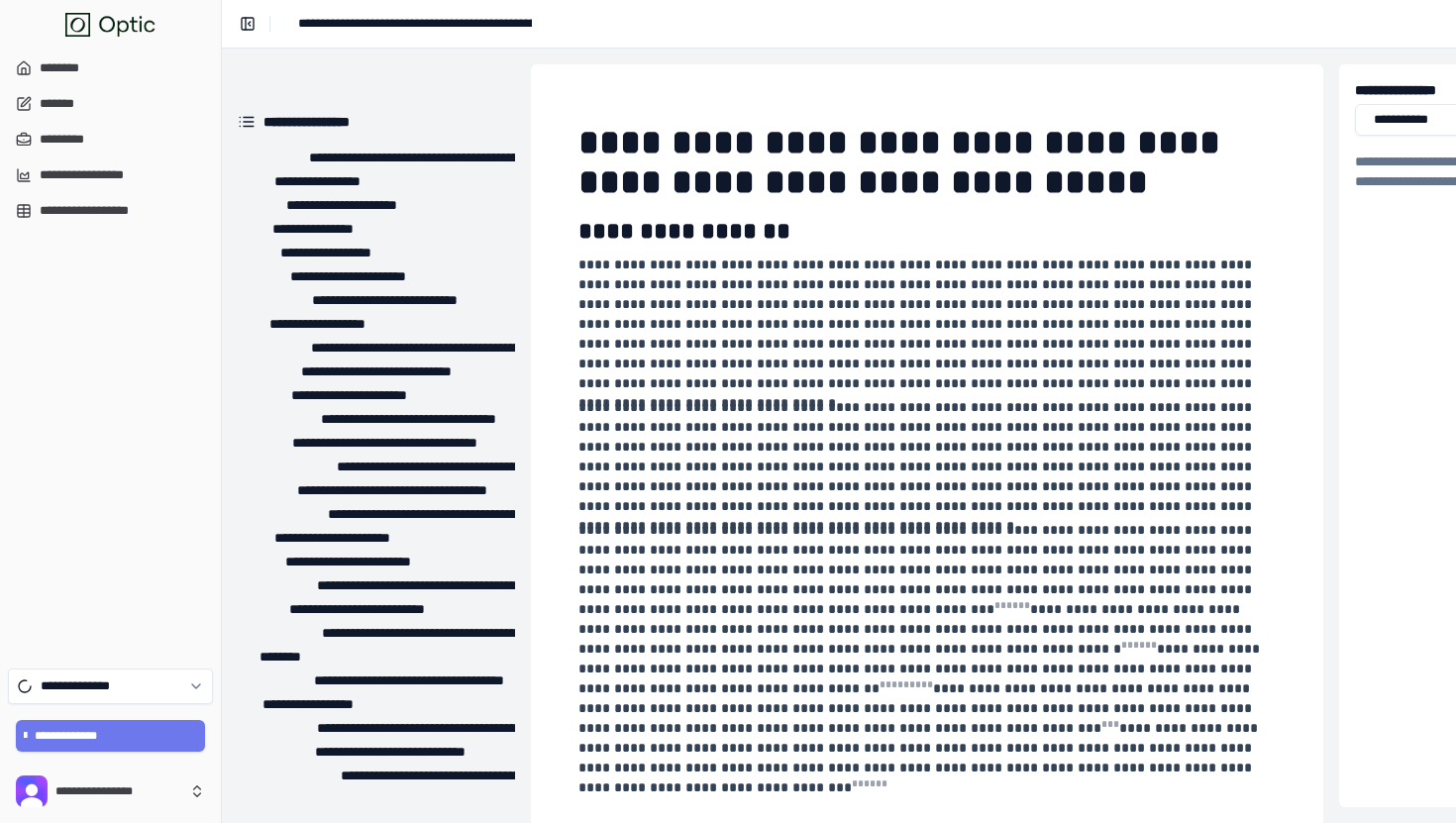 scroll, scrollTop: 3402, scrollLeft: 0, axis: vertical 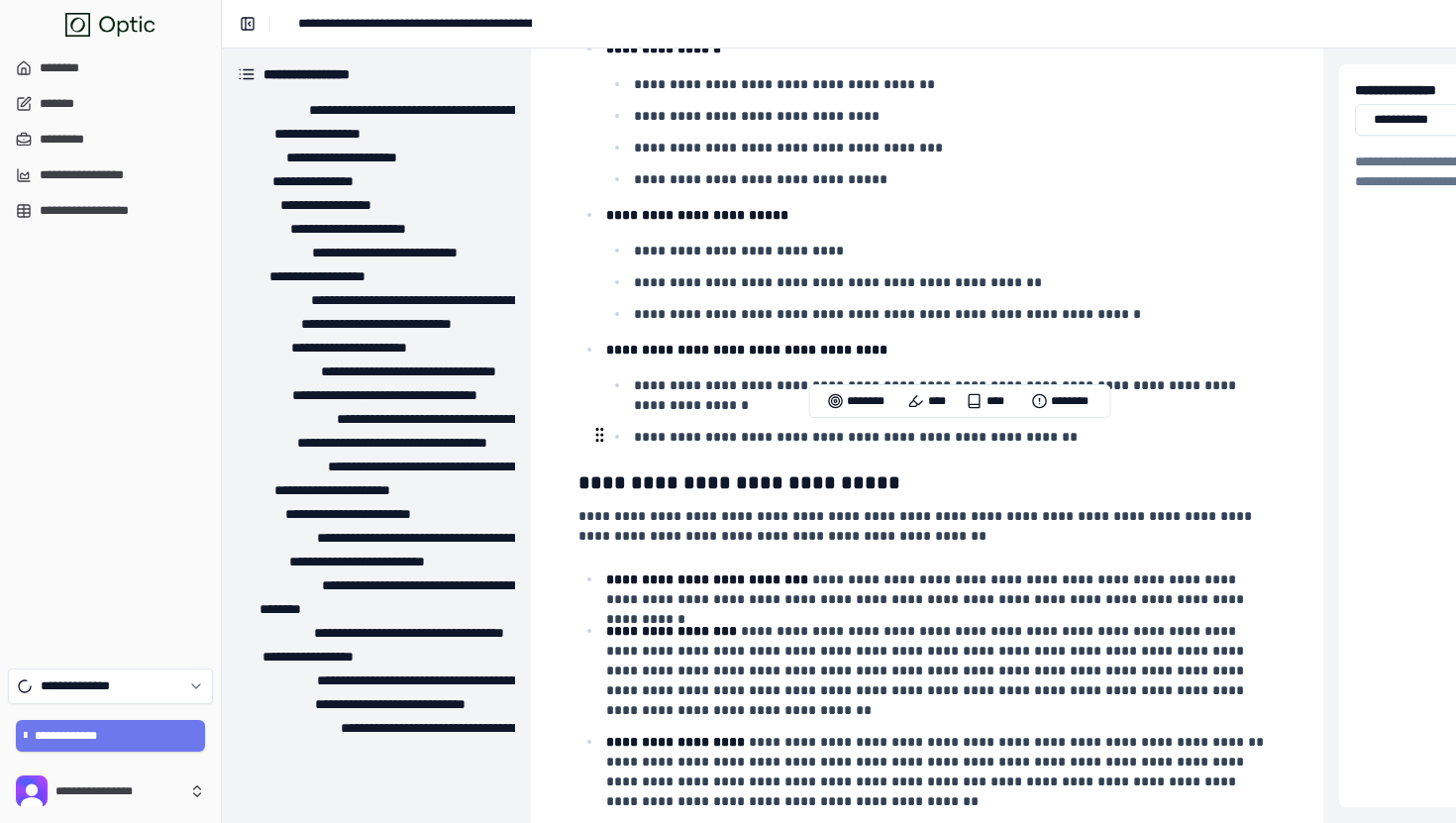 click on "**********" at bounding box center [953, 437] 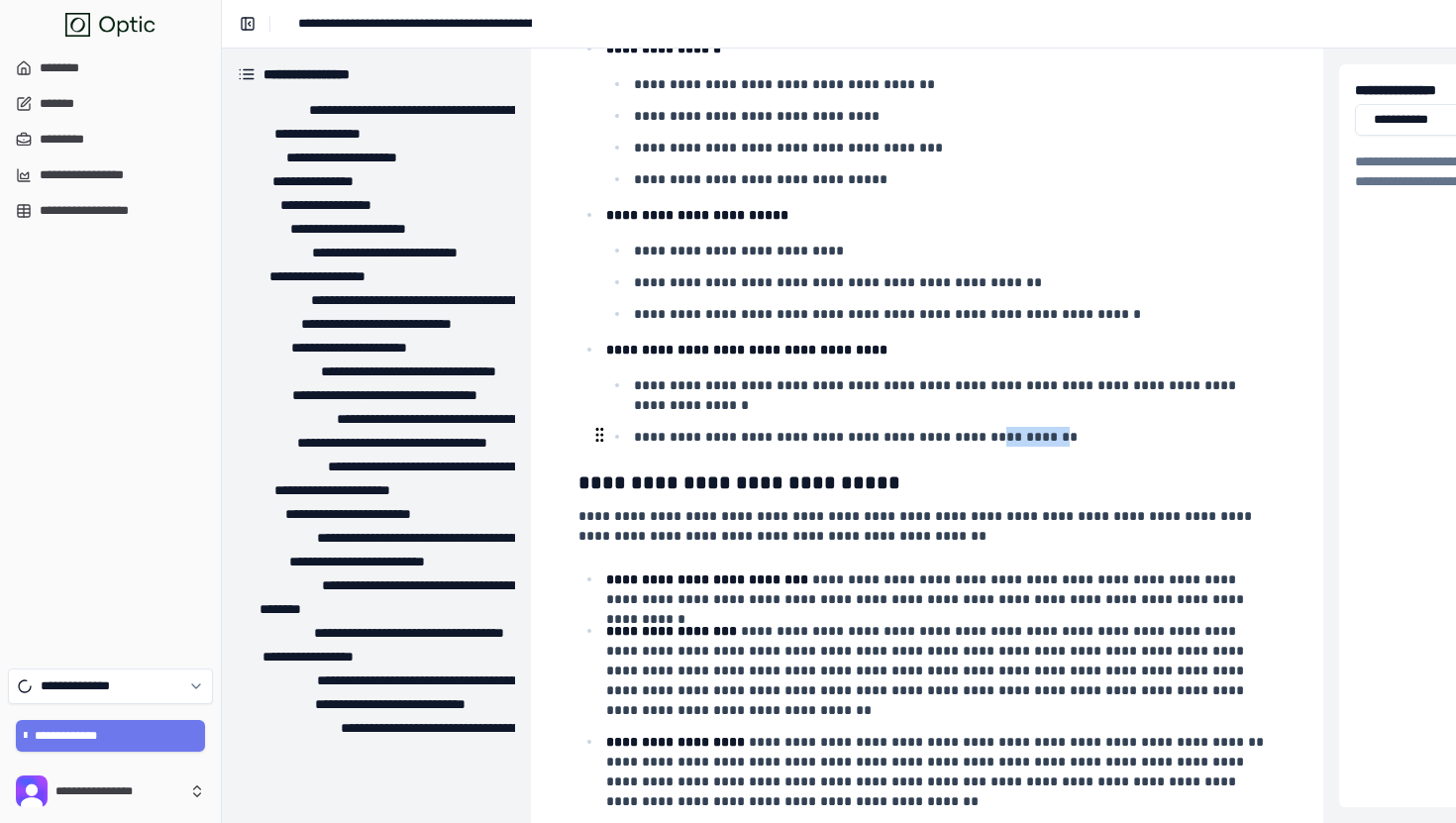 click on "**********" at bounding box center (953, 437) 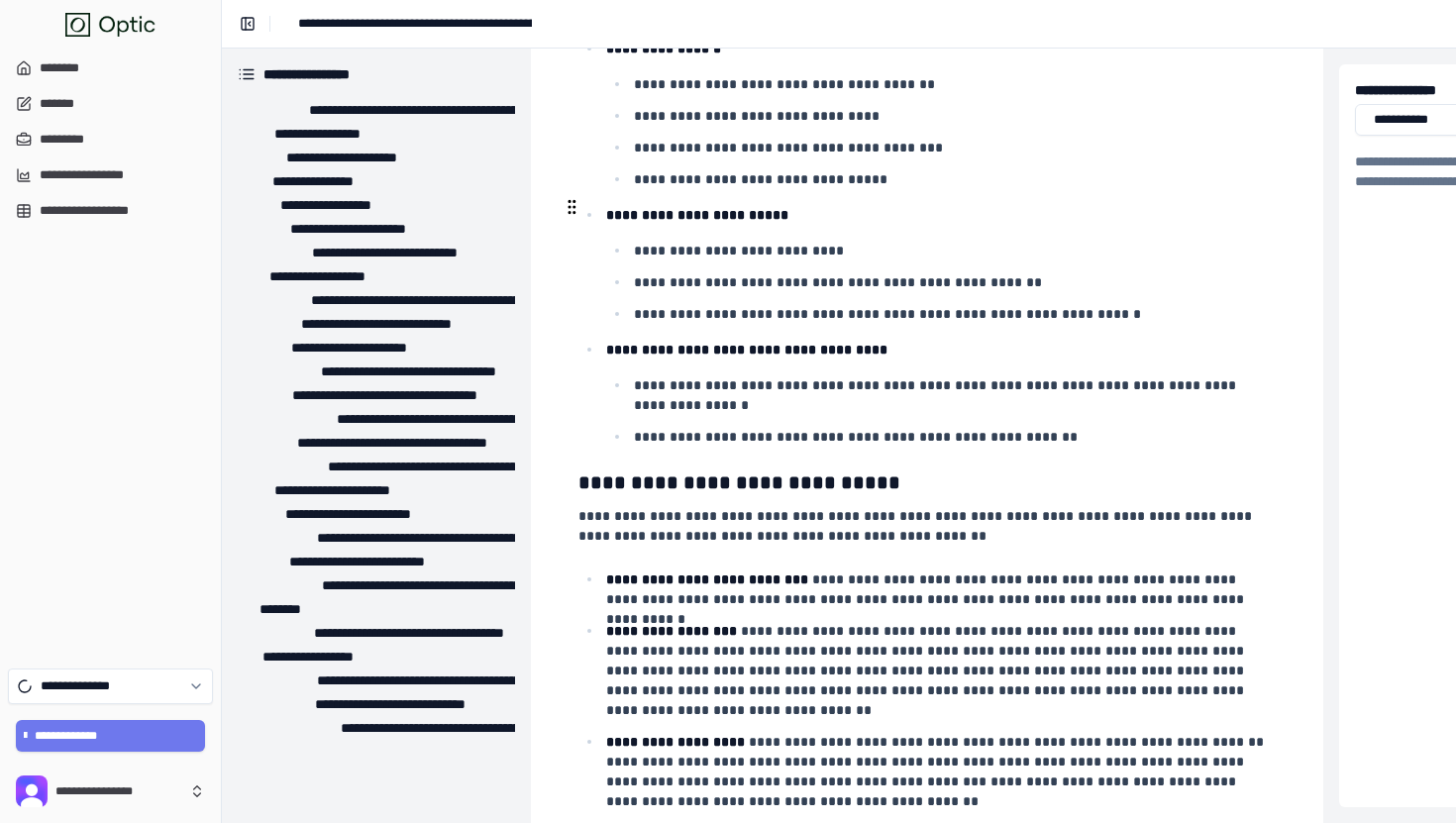 click on "**********" at bounding box center (941, 280) 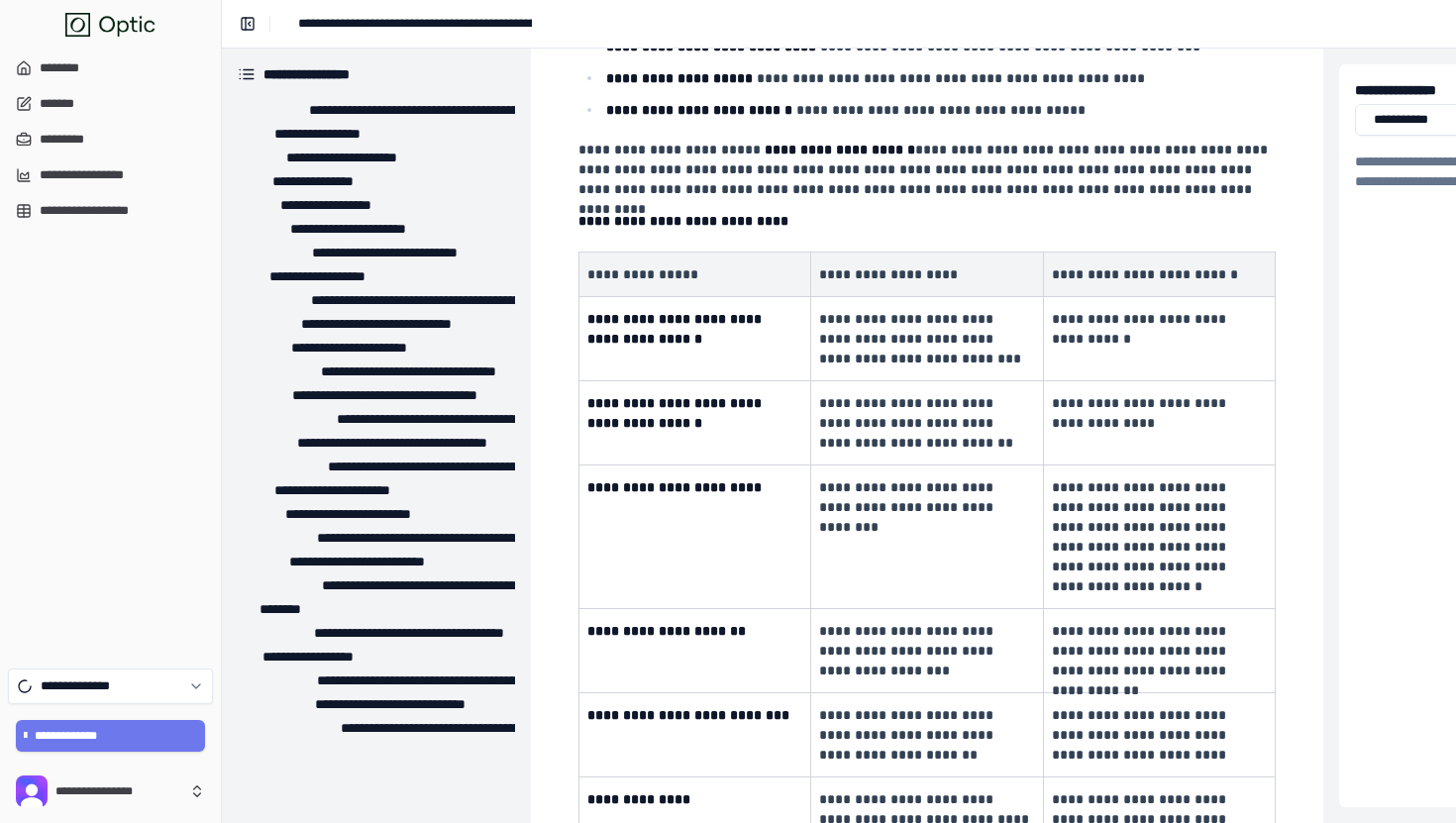 scroll, scrollTop: 816, scrollLeft: 0, axis: vertical 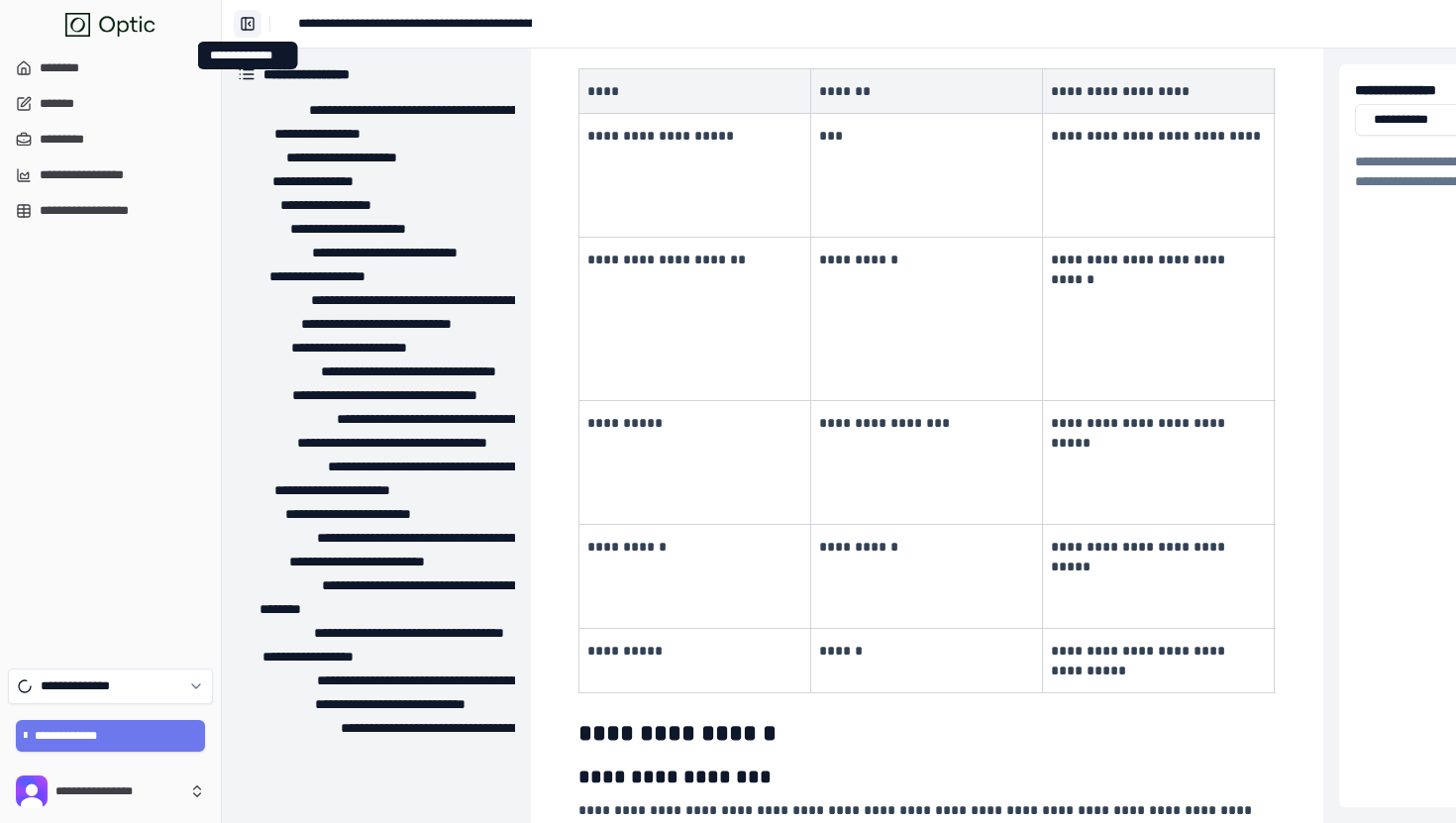 click on "**********" at bounding box center (248, 24) 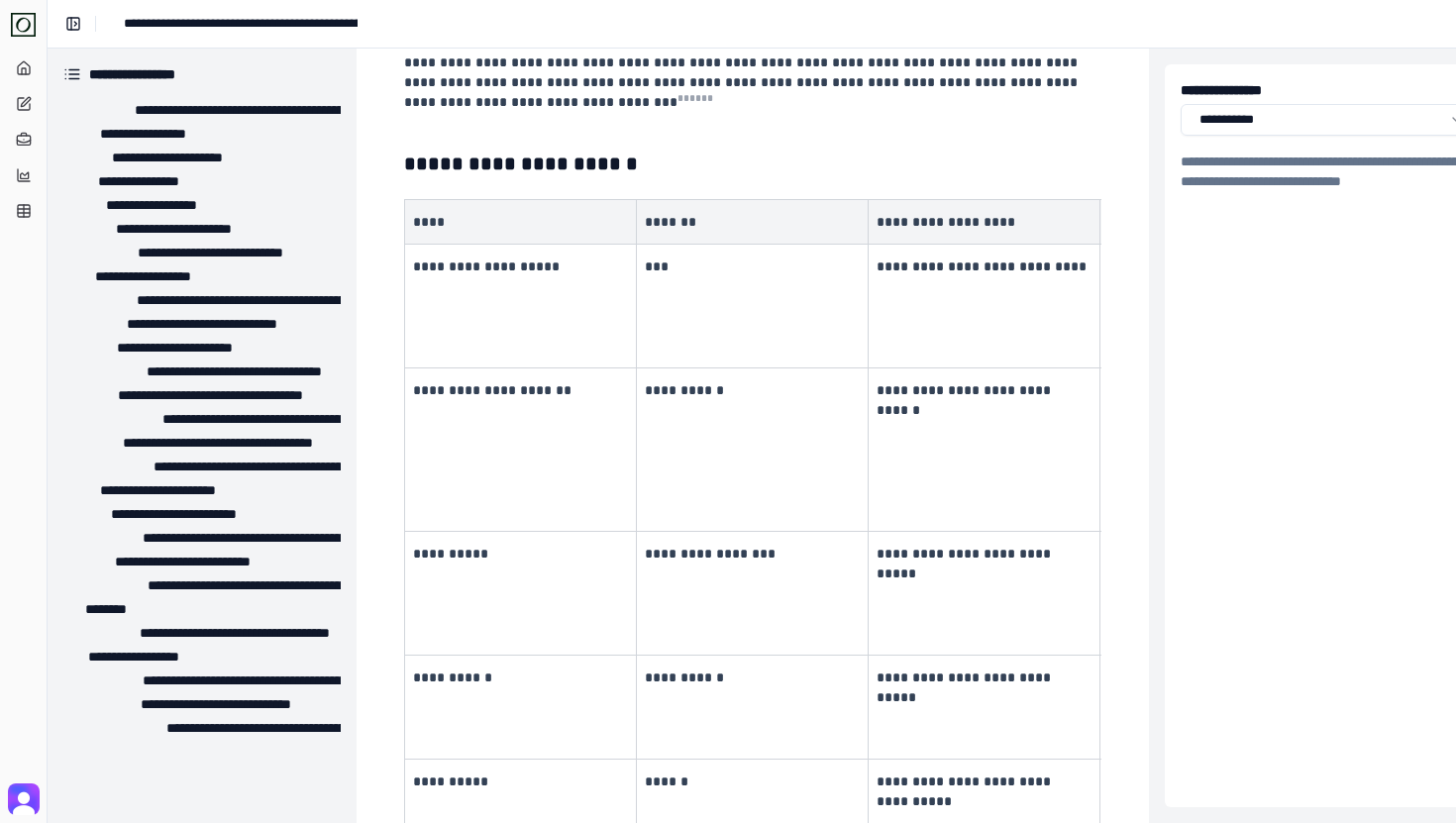 scroll, scrollTop: 0, scrollLeft: 0, axis: both 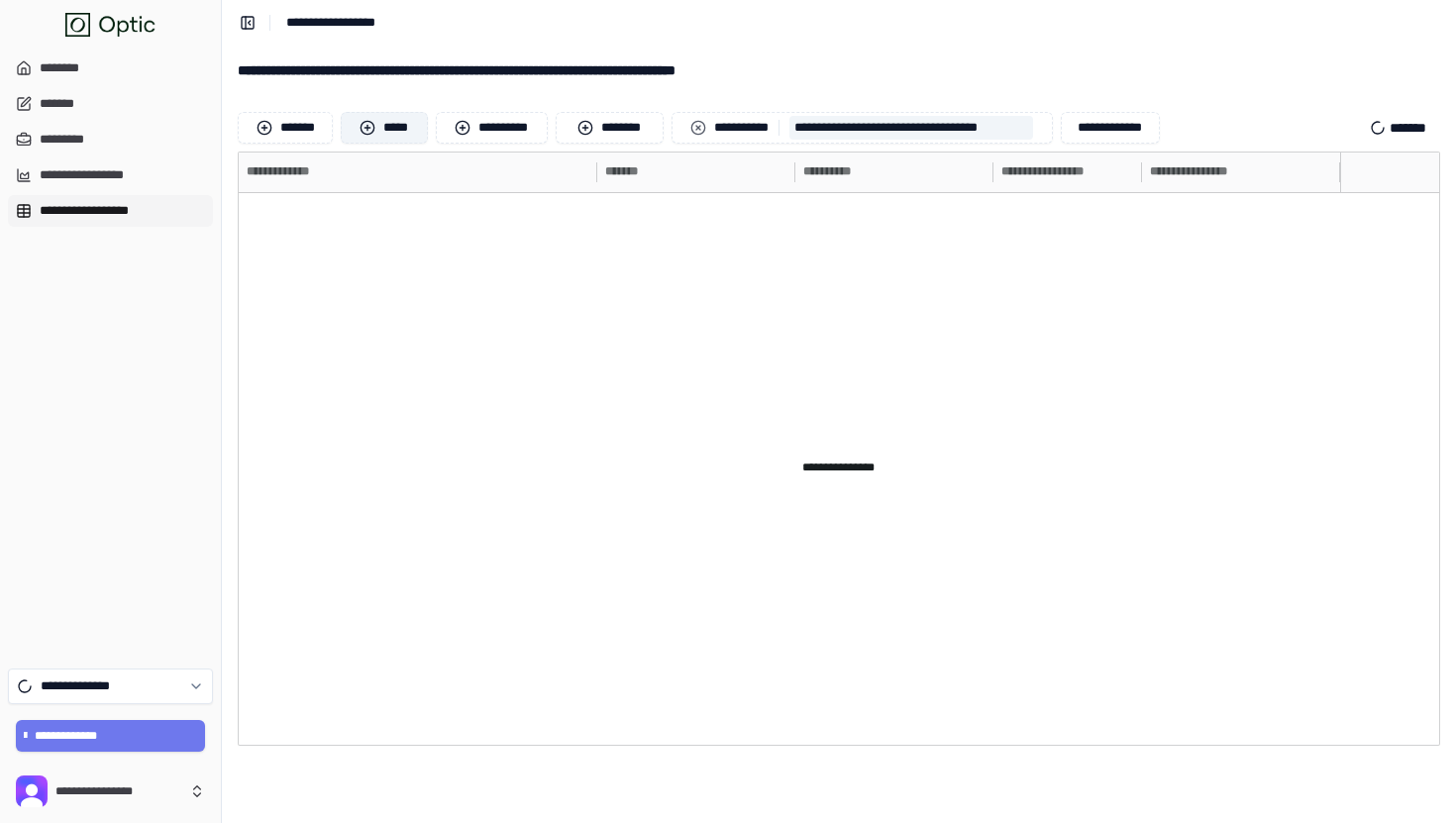 click on "*****" at bounding box center [383, 128] 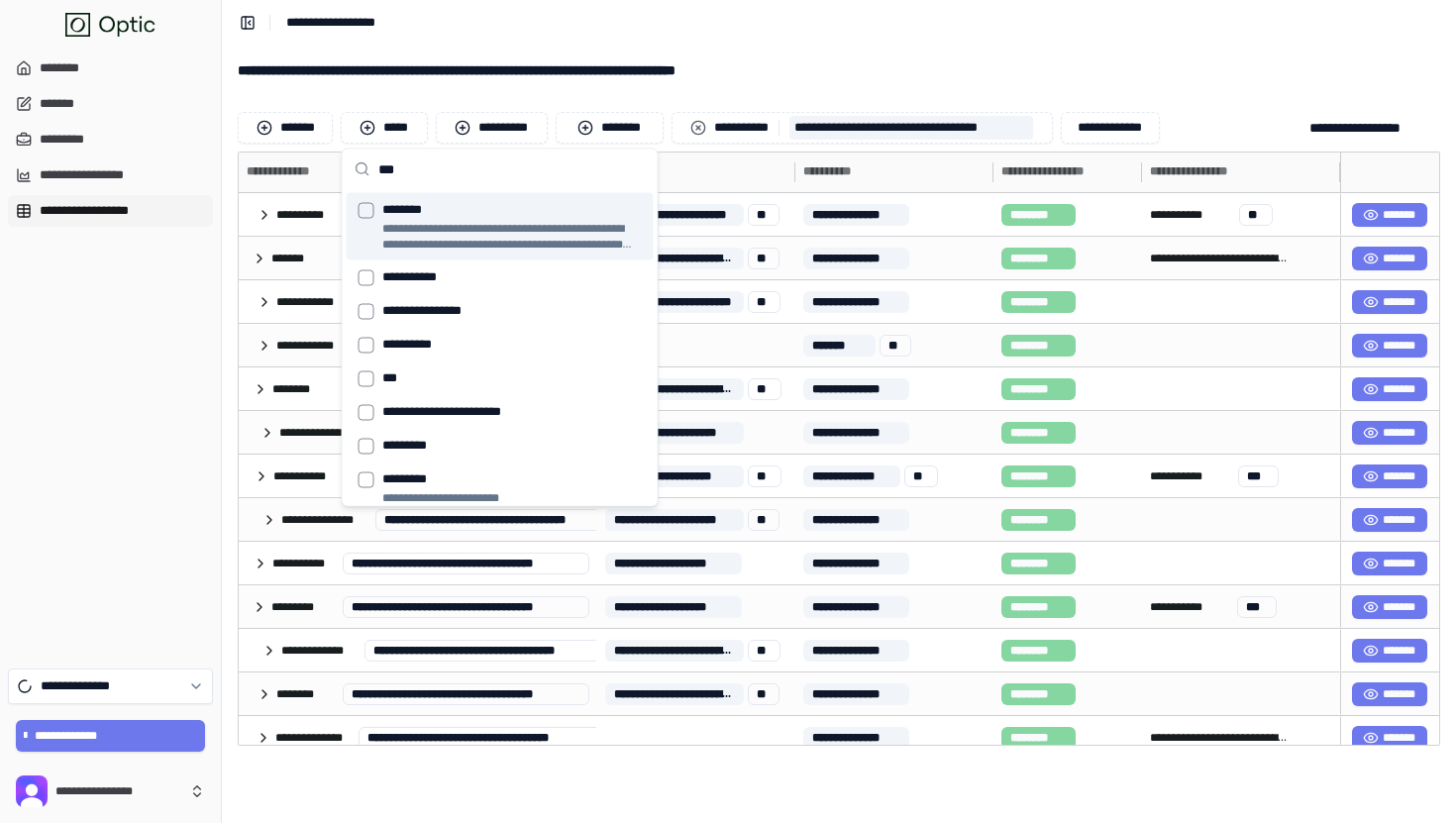 paste on "*********" 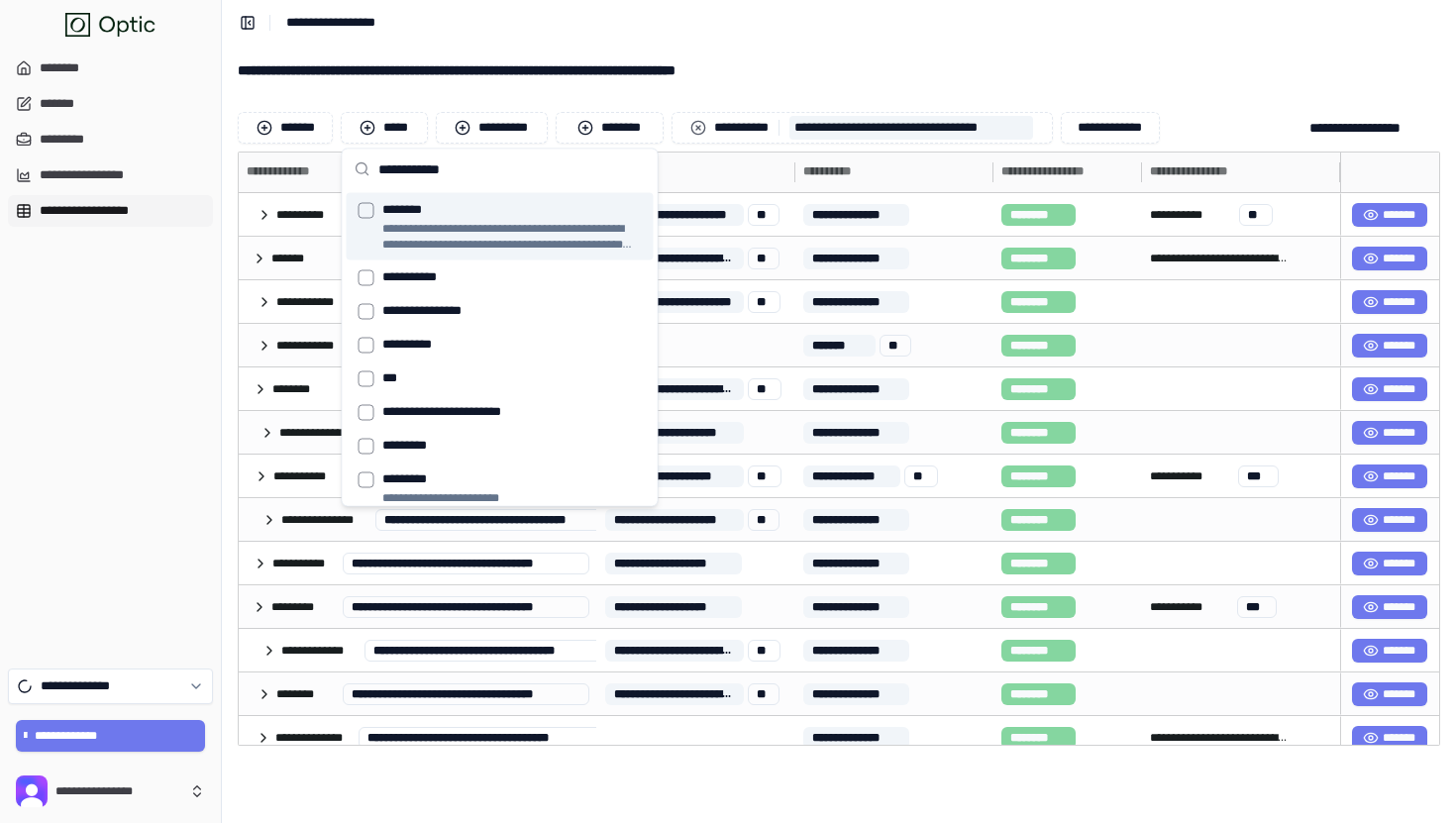 paste 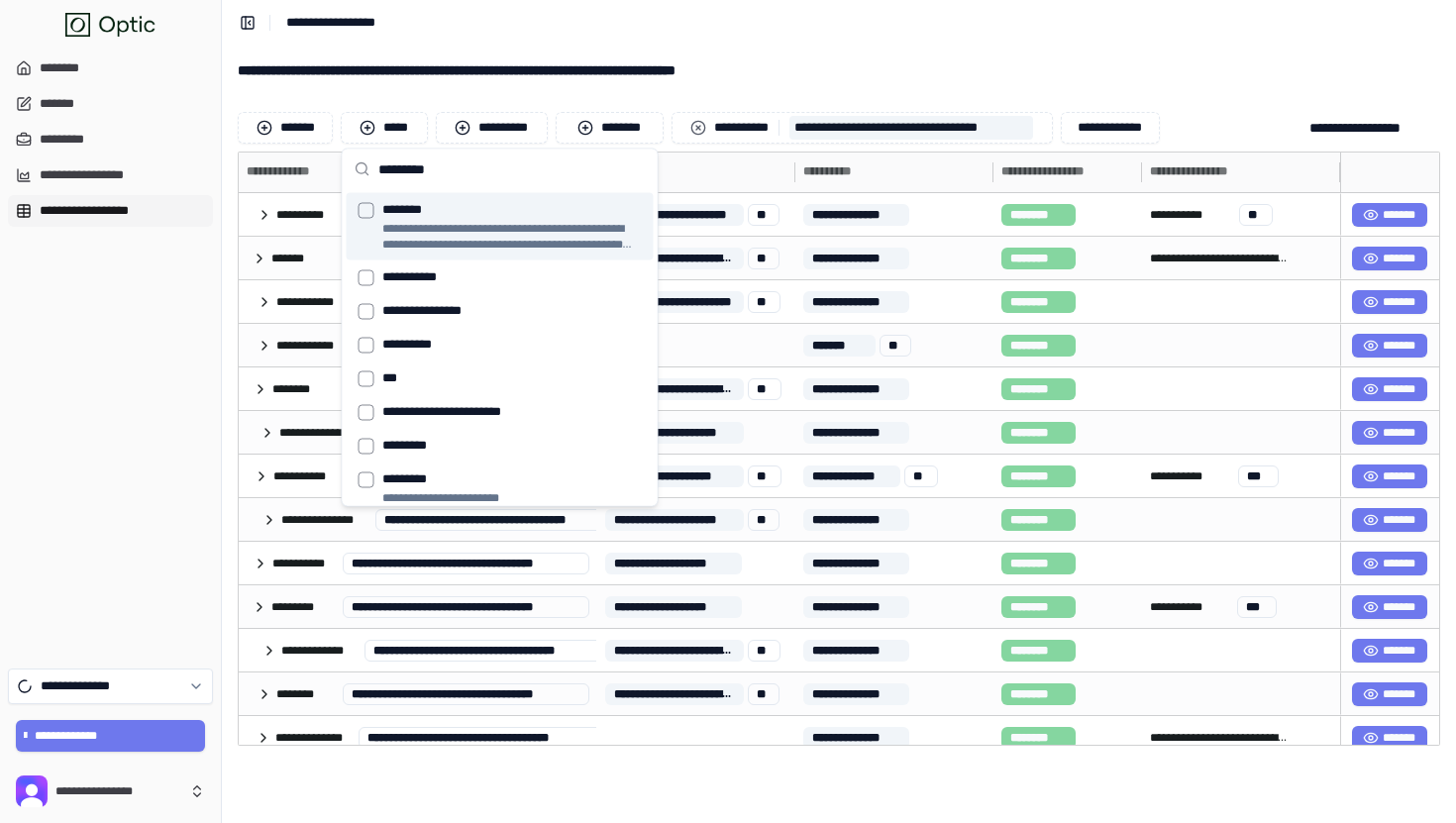 click on "*********" at bounding box center [512, 169] 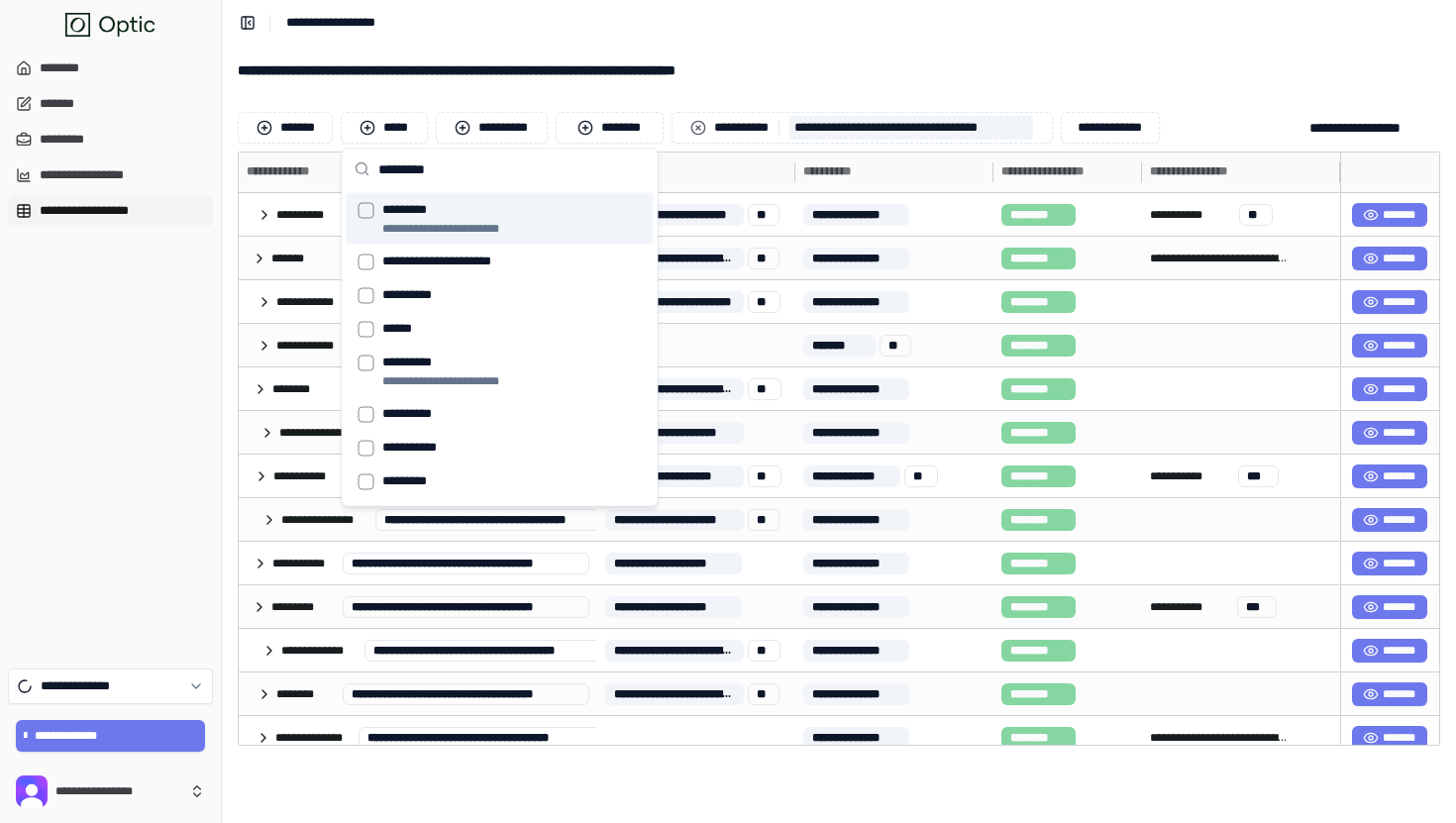 type on "*********" 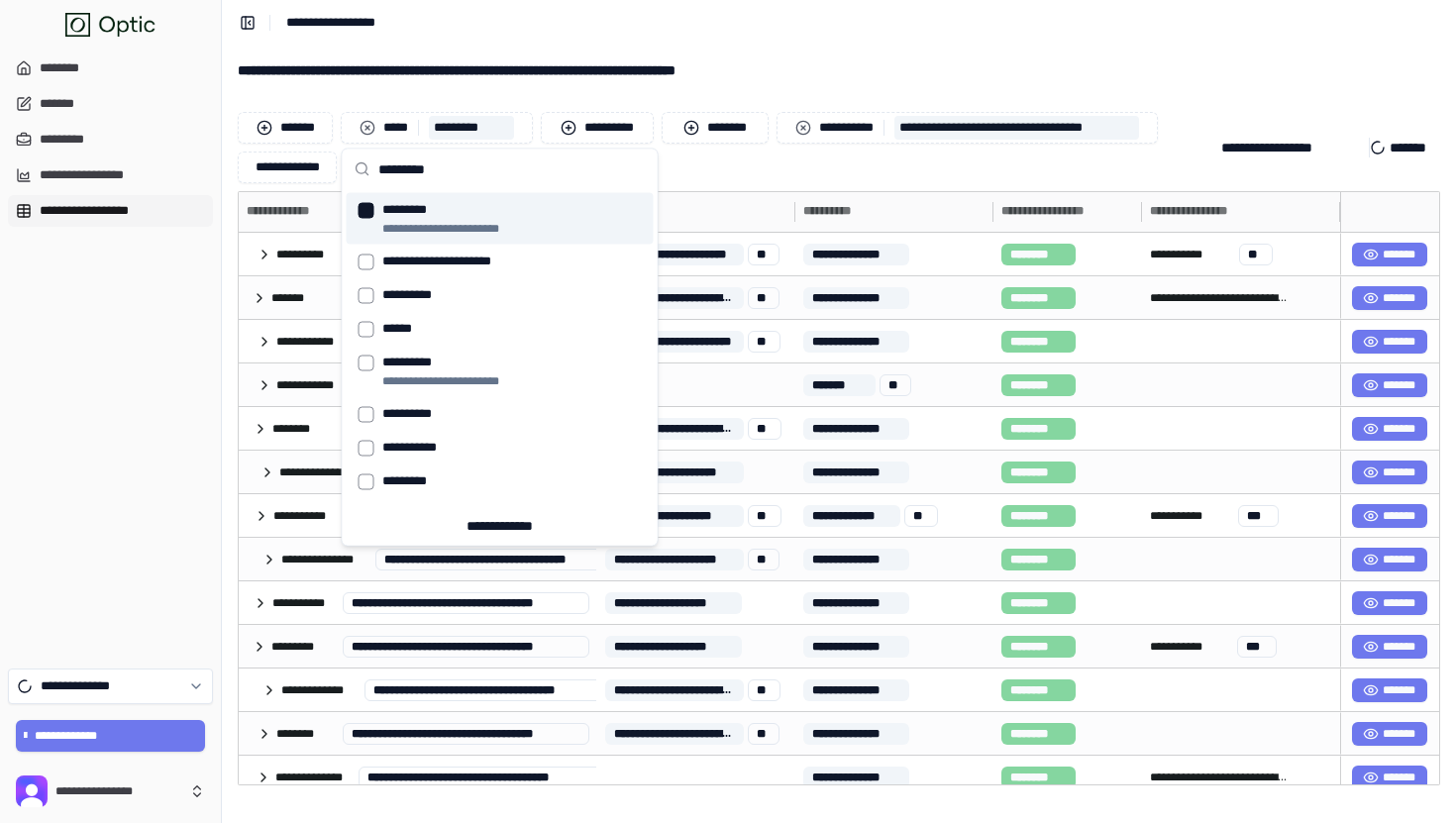 click on "**********" at bounding box center (839, 70) 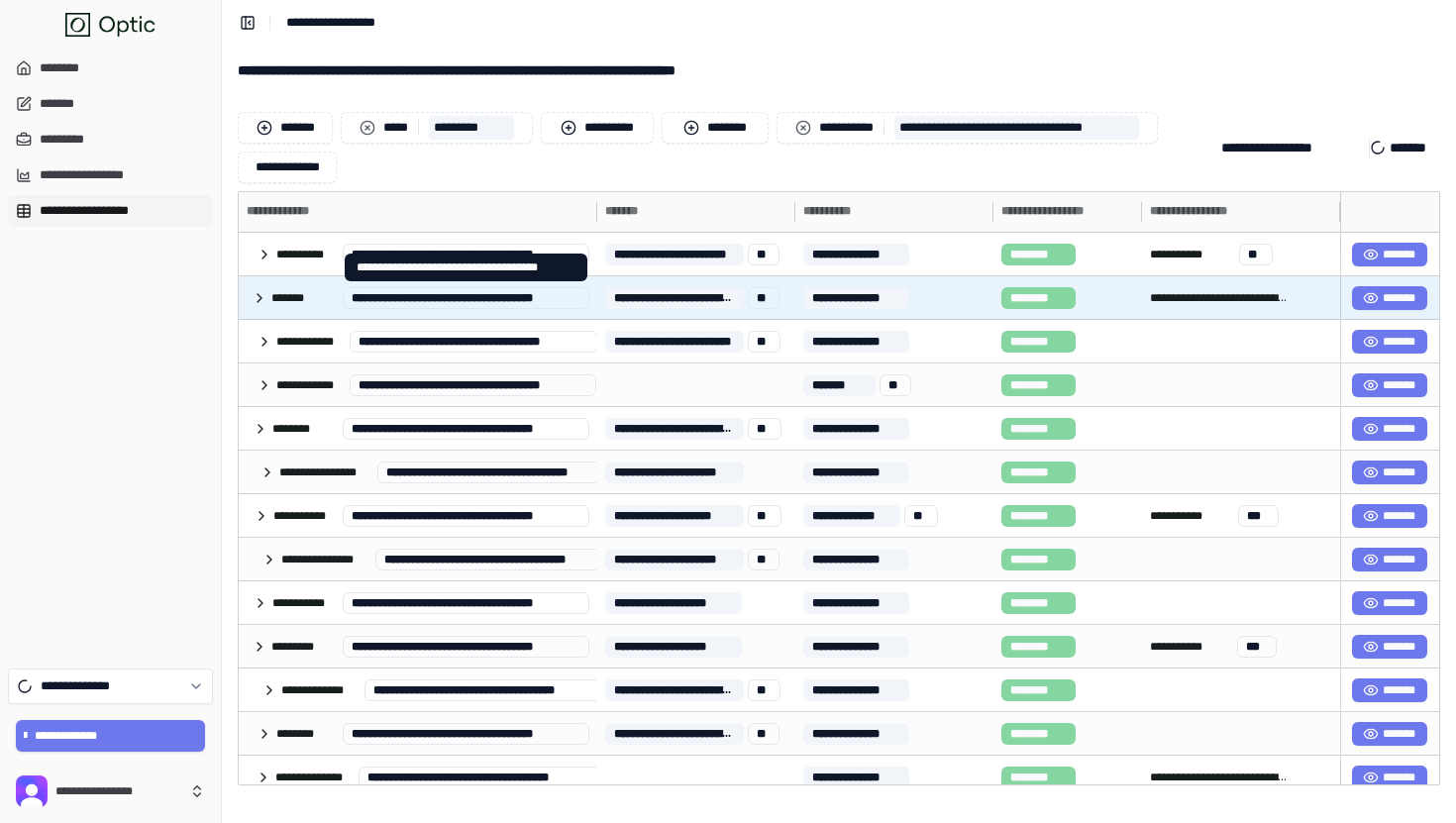 scroll, scrollTop: 352, scrollLeft: 0, axis: vertical 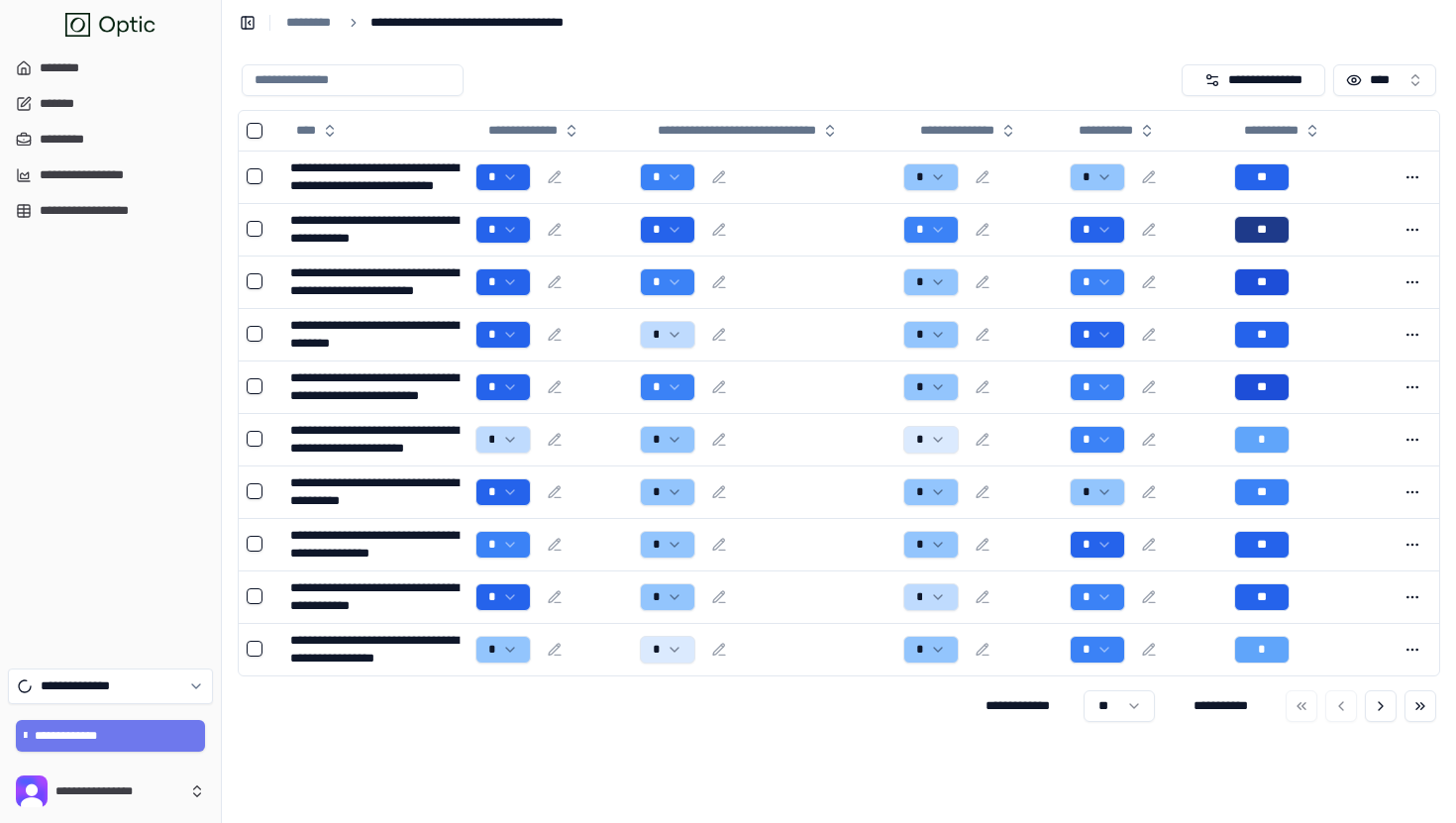 click on "**********" at bounding box center [839, 434] 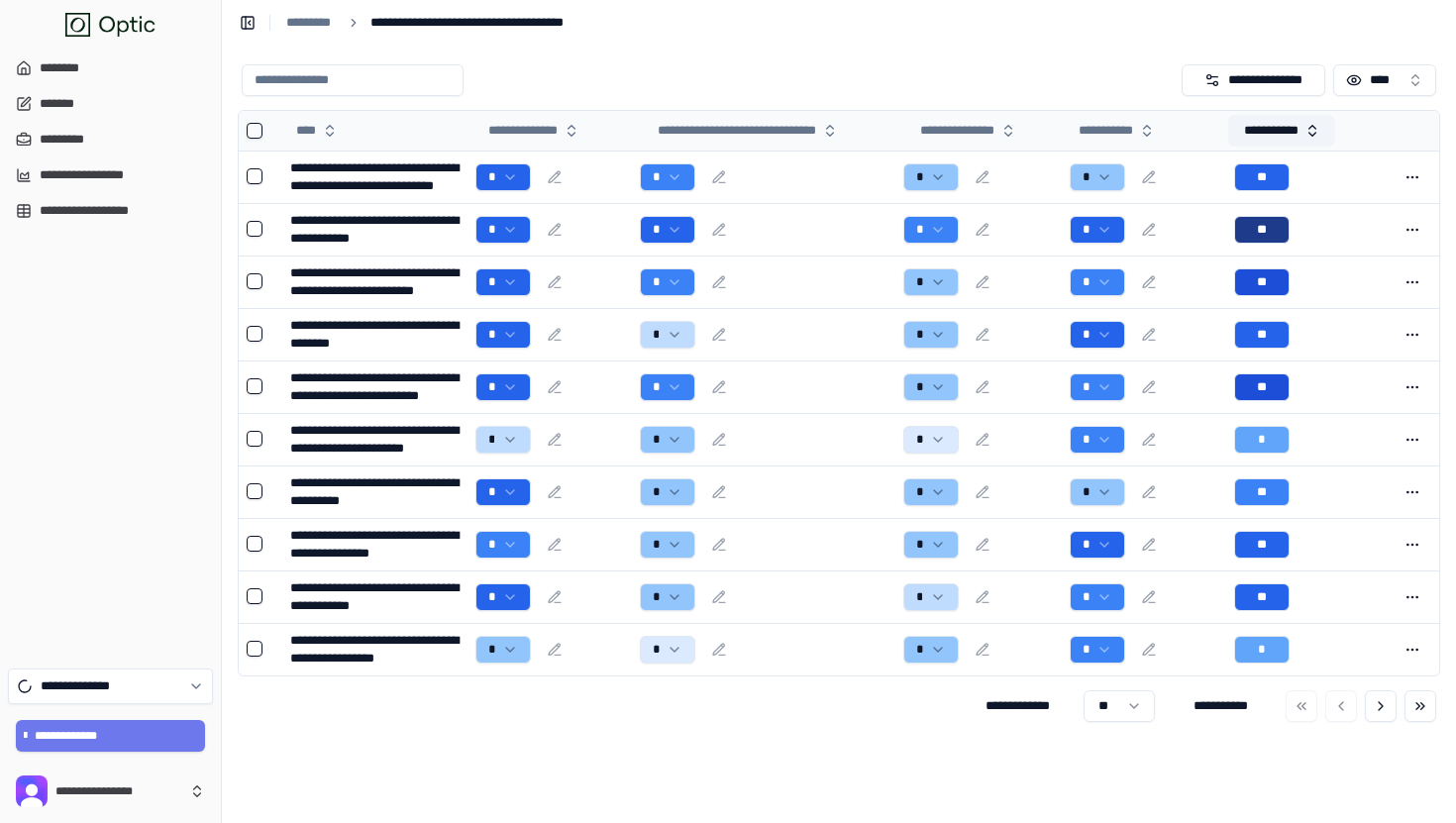 click on "**********" at bounding box center [1282, 131] 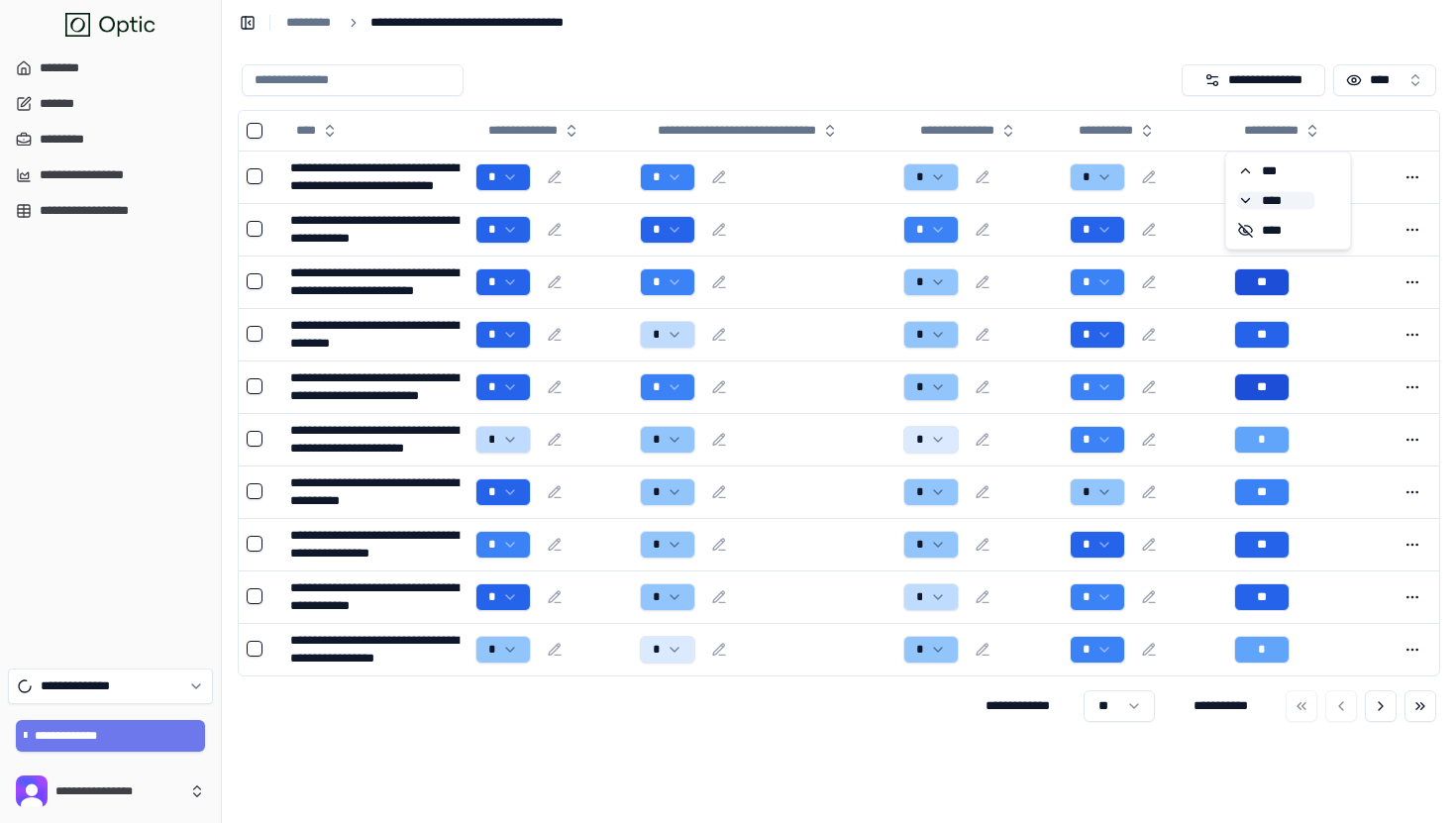 click on "****" at bounding box center (1277, 201) 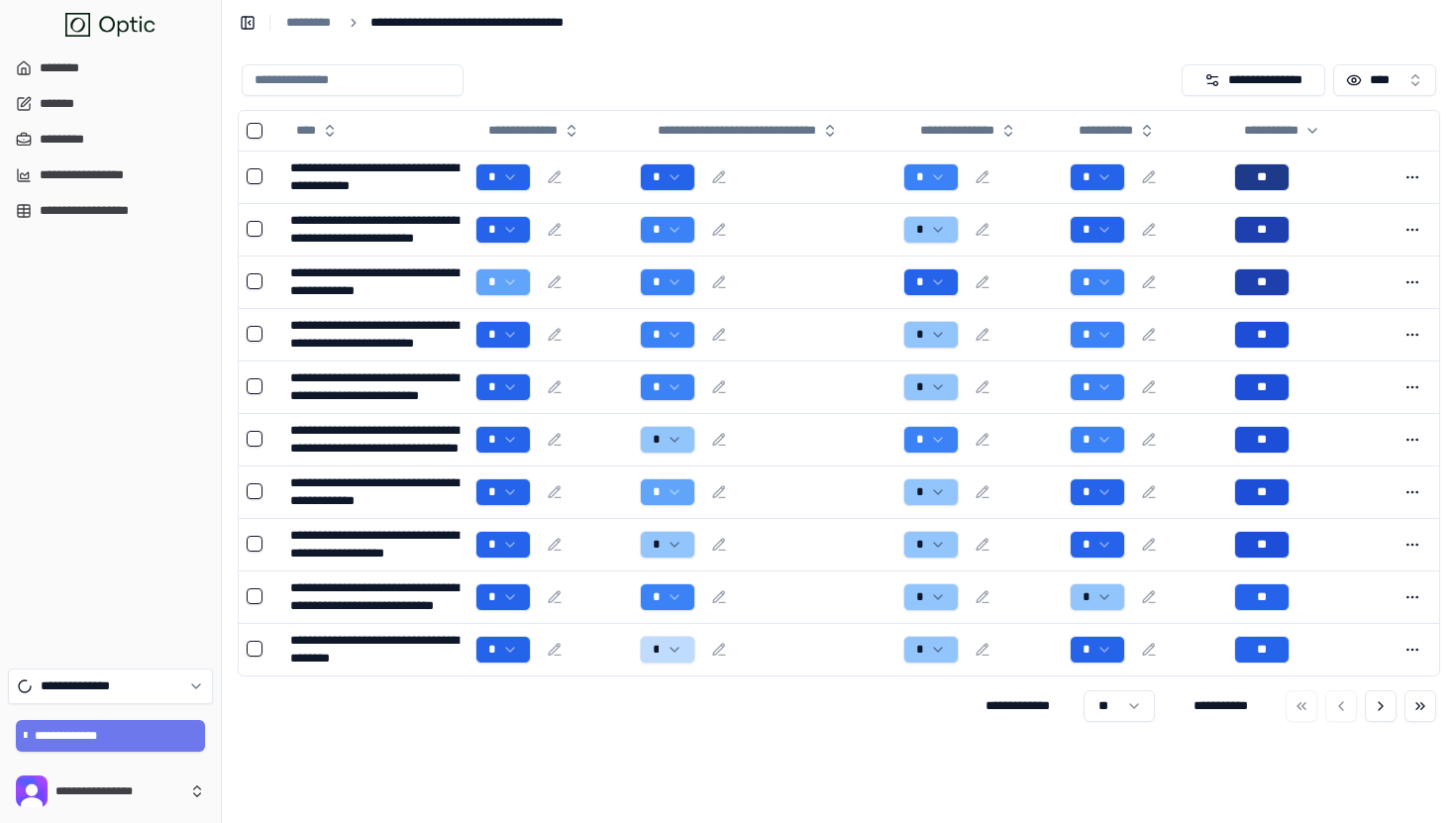 click on "**********" at bounding box center (839, 434) 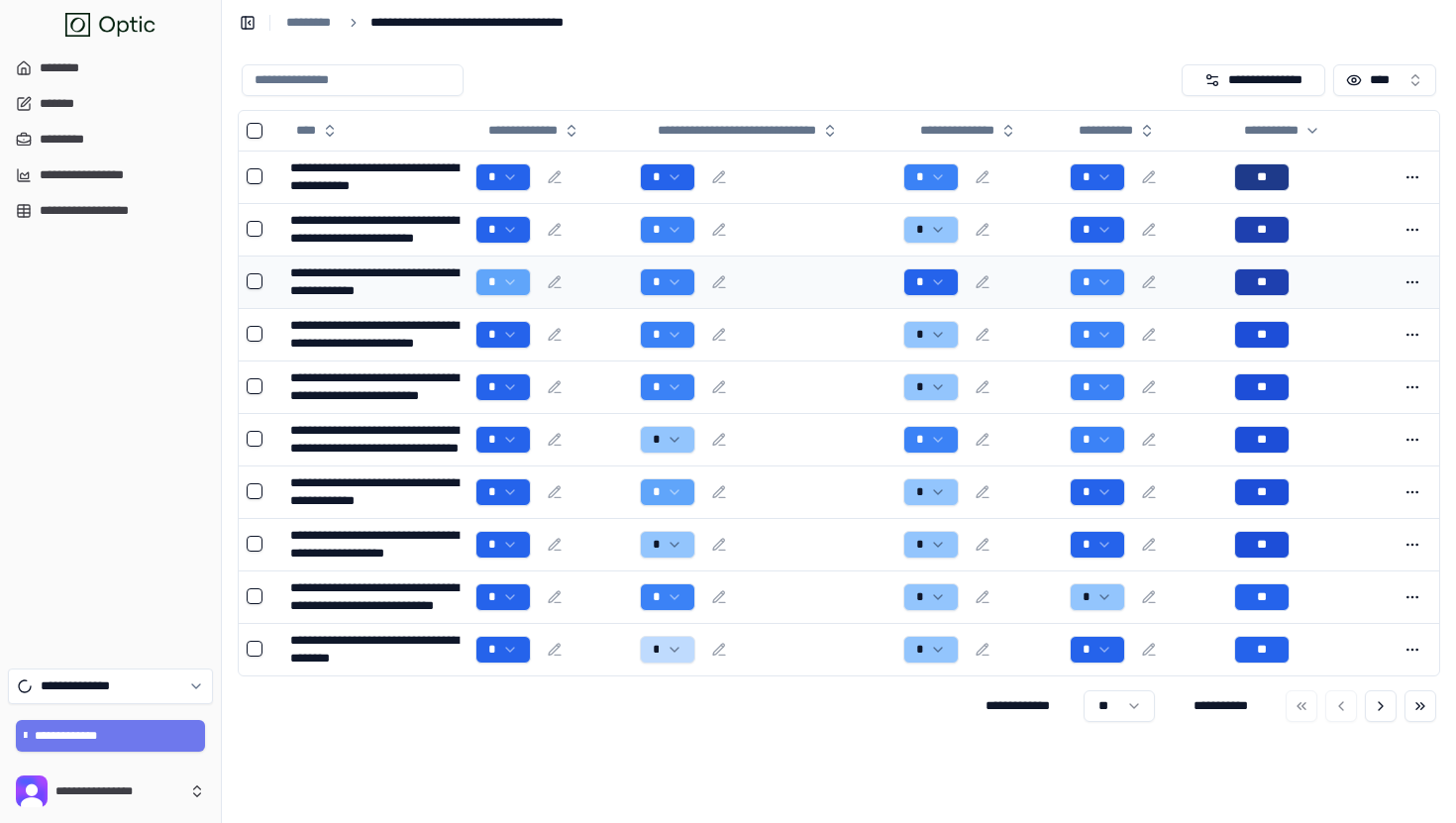 scroll, scrollTop: 0, scrollLeft: 0, axis: both 